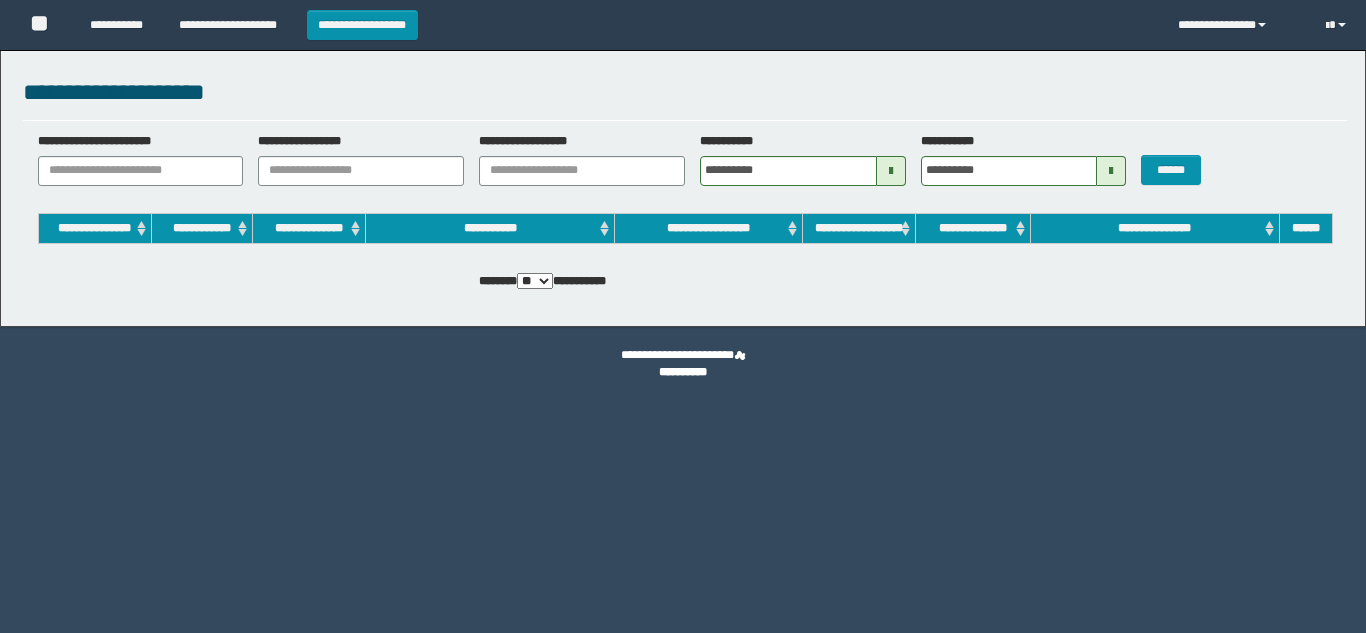 scroll, scrollTop: 0, scrollLeft: 0, axis: both 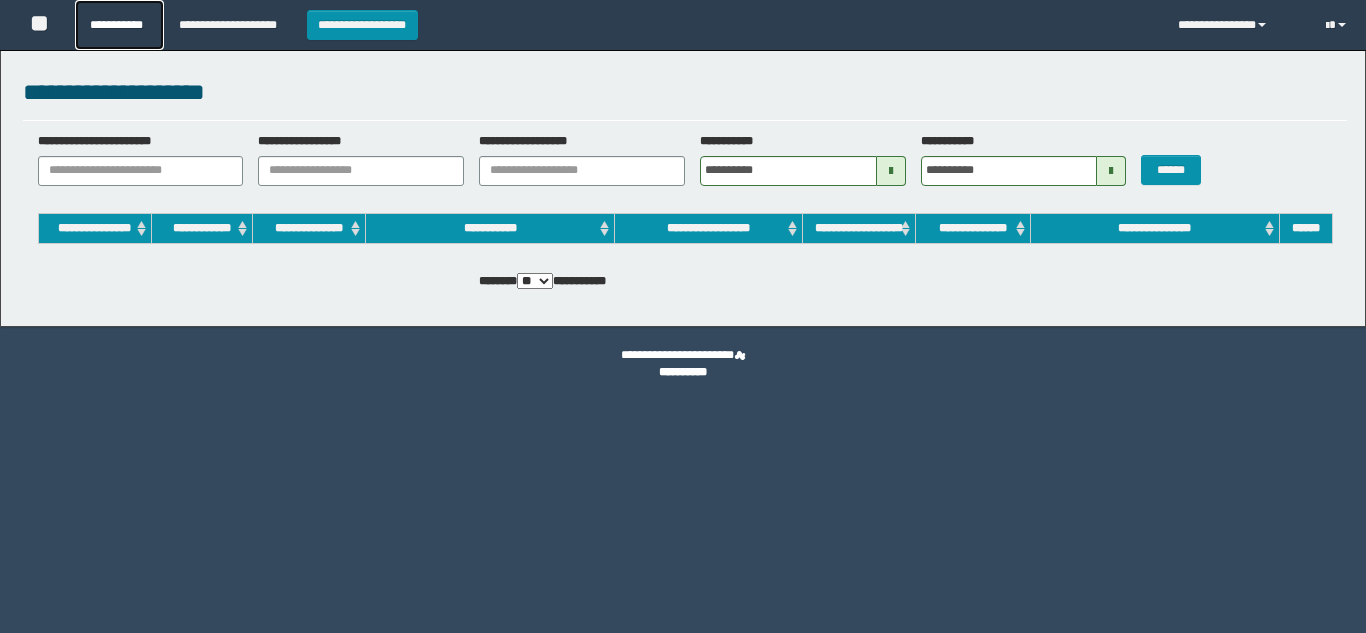 click on "**********" at bounding box center (119, 25) 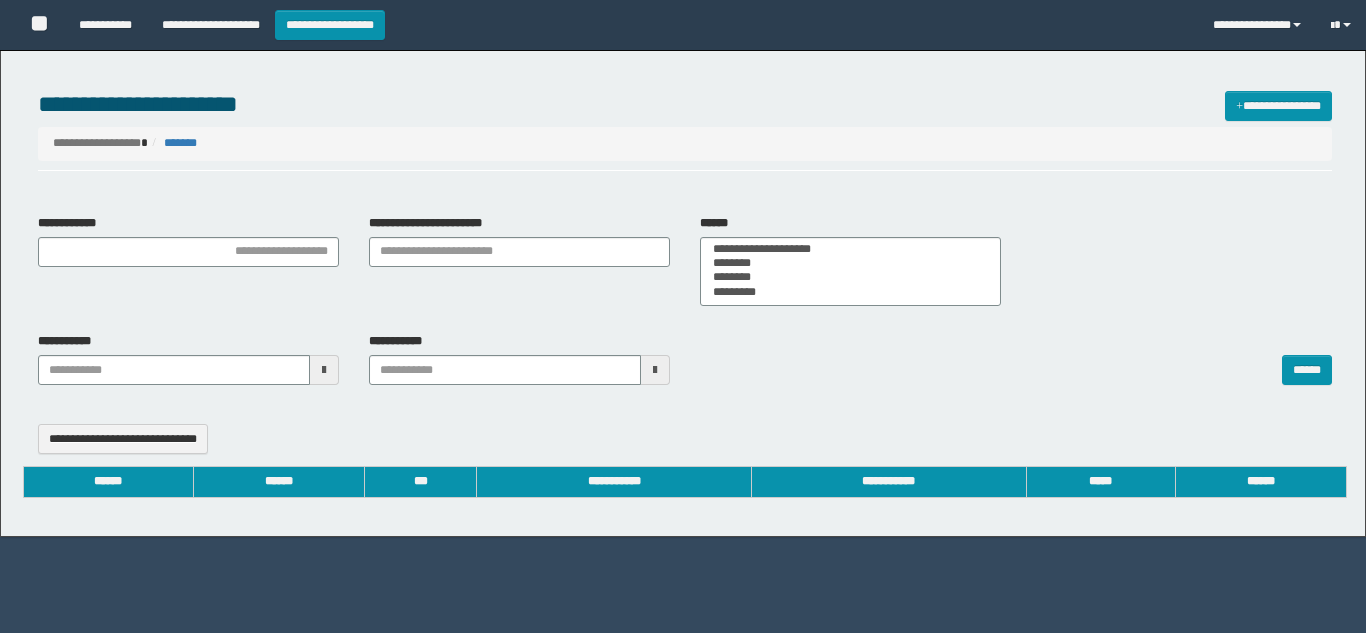 select 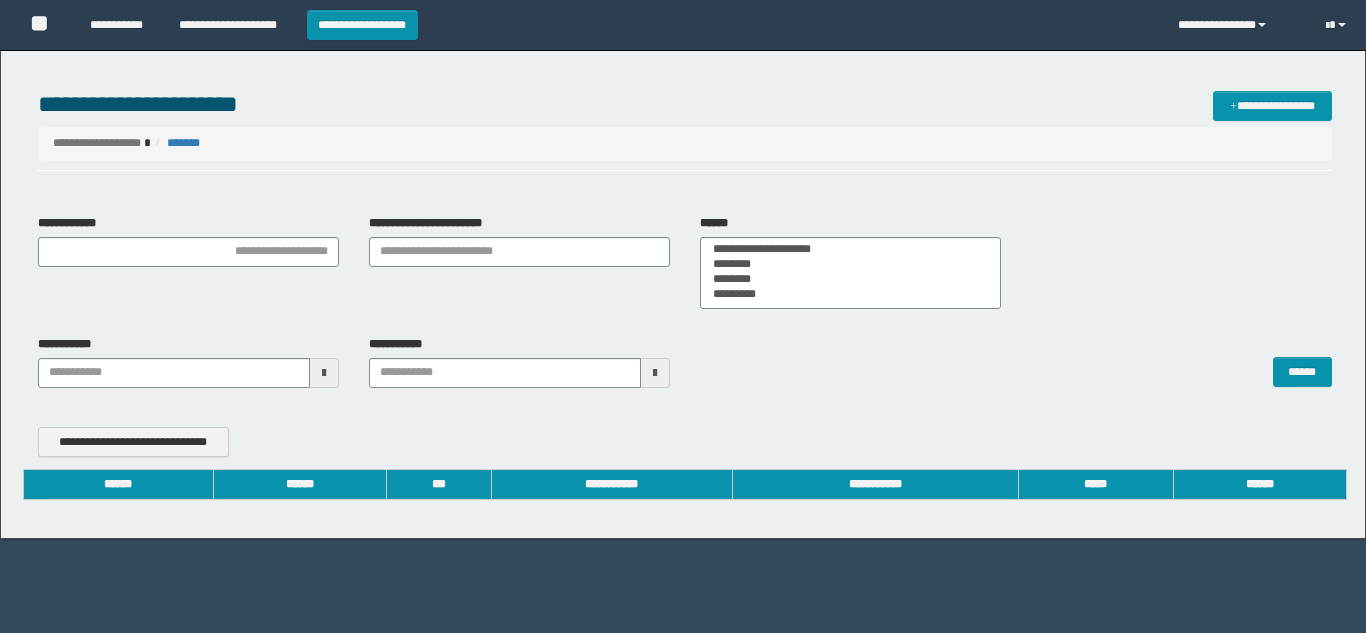 scroll, scrollTop: 0, scrollLeft: 0, axis: both 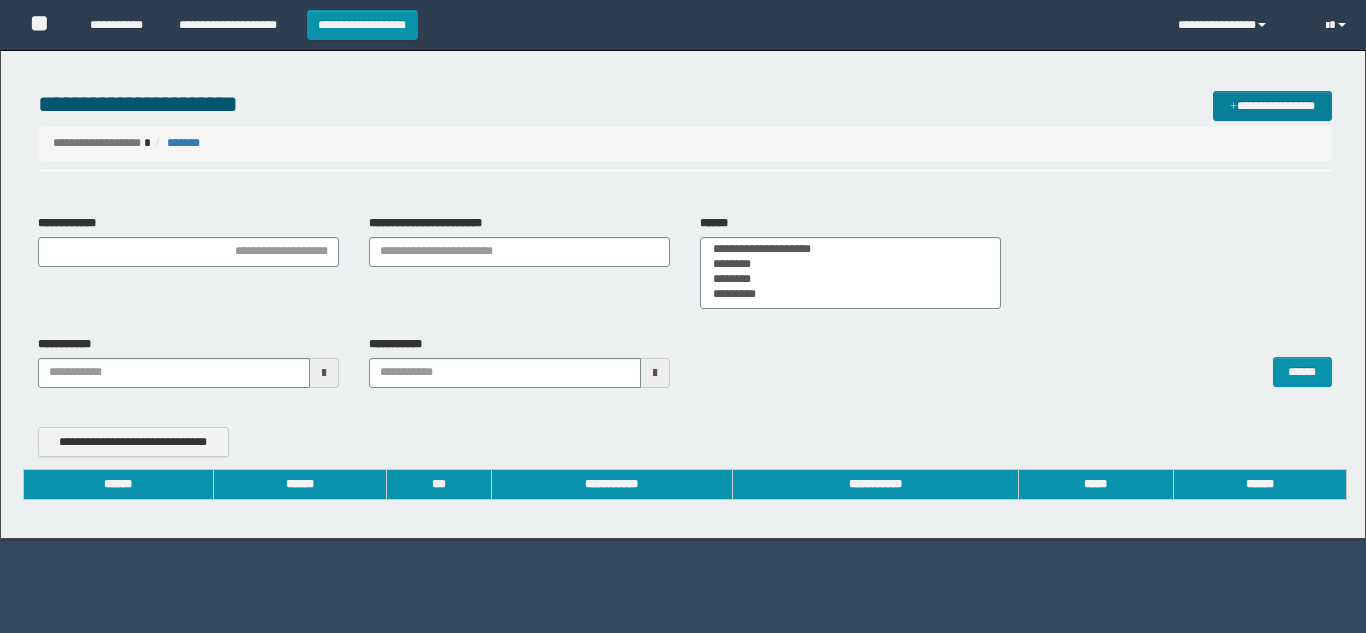type on "**********" 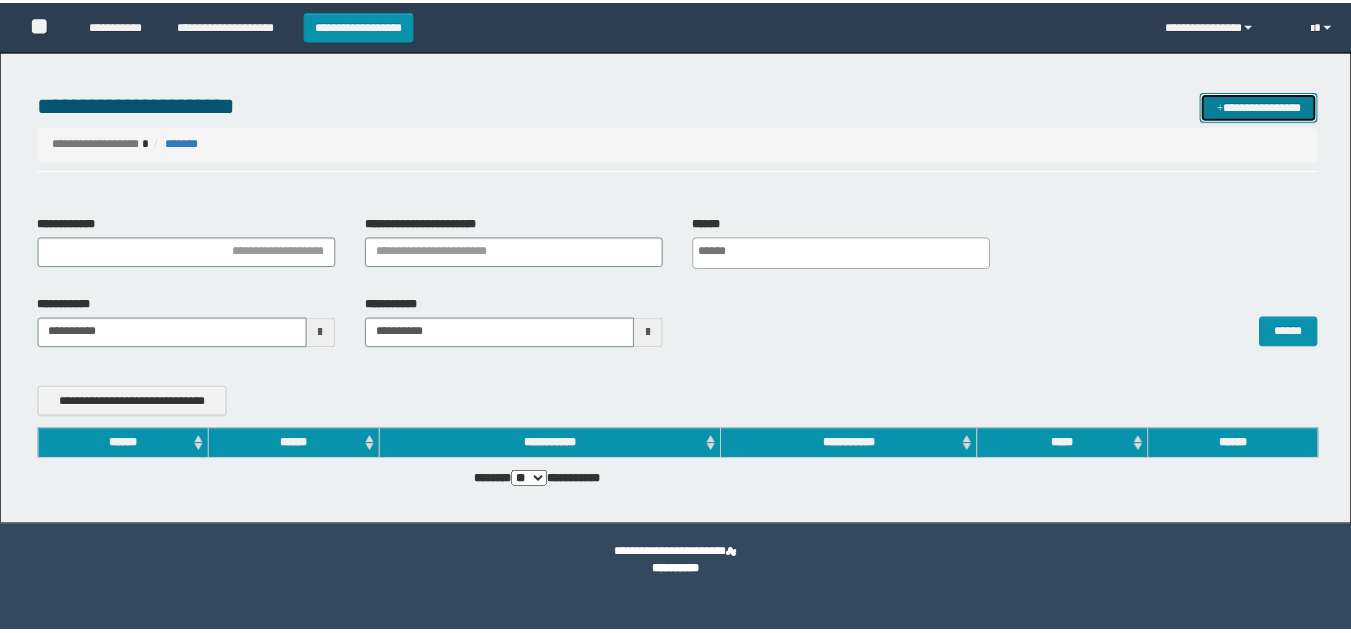 scroll, scrollTop: 0, scrollLeft: 0, axis: both 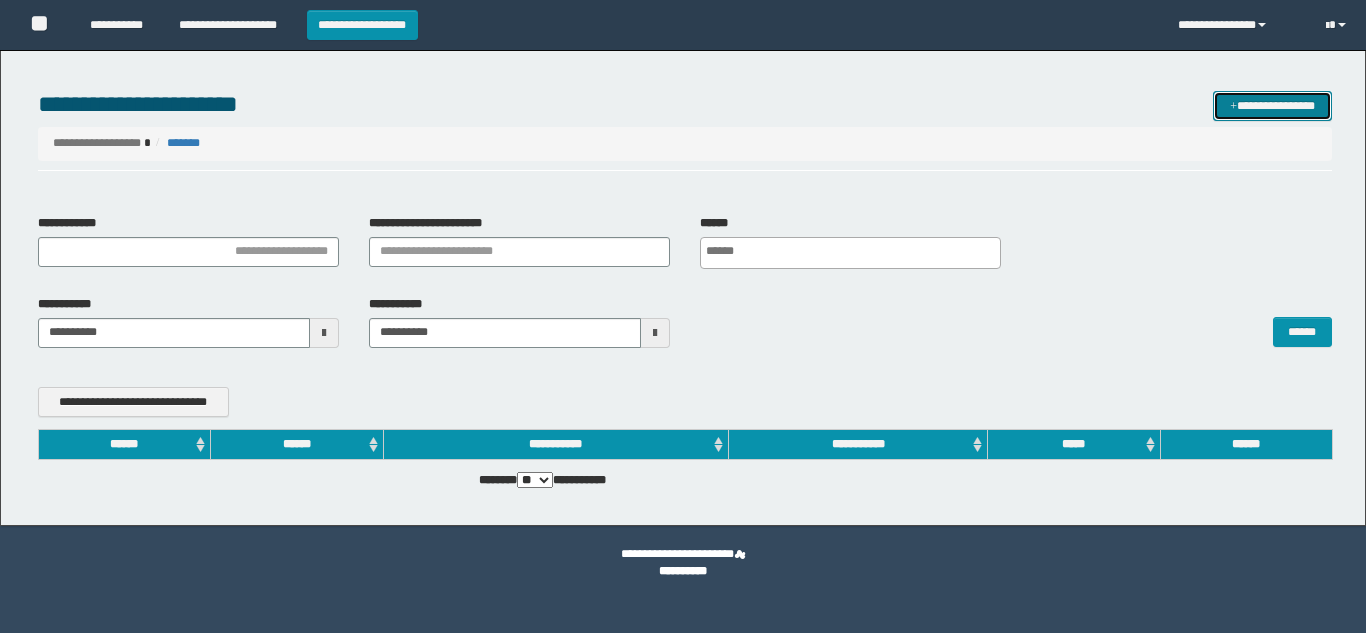 click on "**********" at bounding box center [1272, 106] 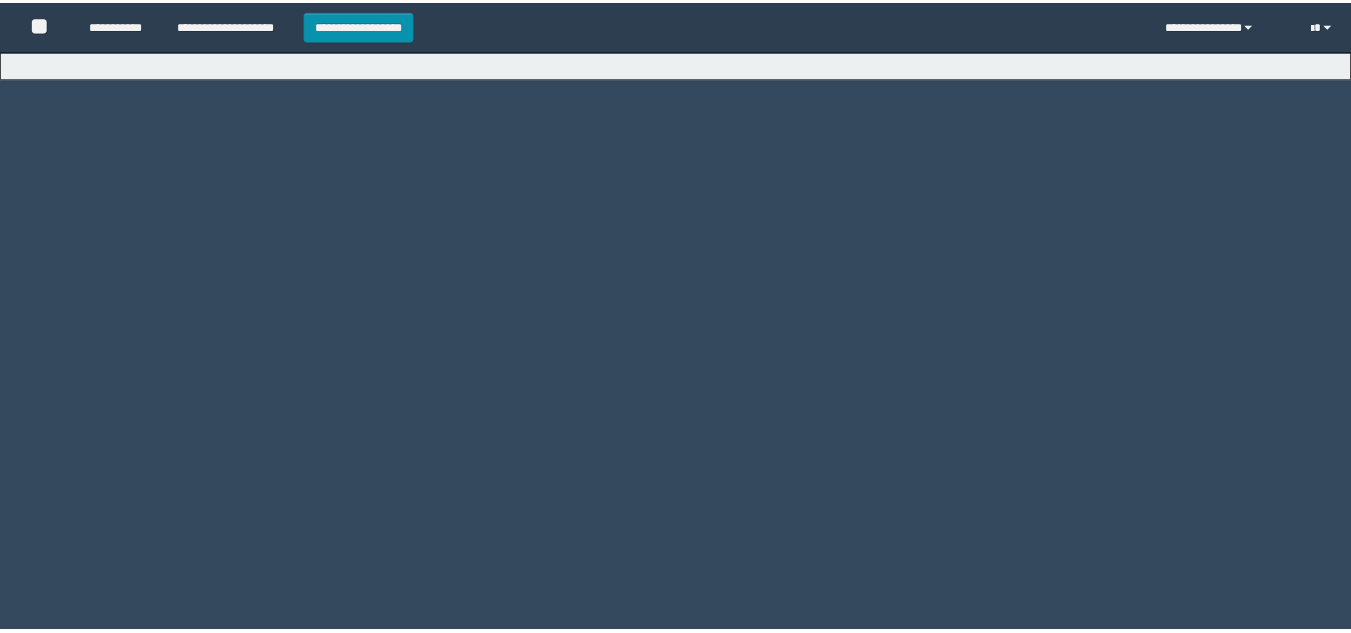 scroll, scrollTop: 0, scrollLeft: 0, axis: both 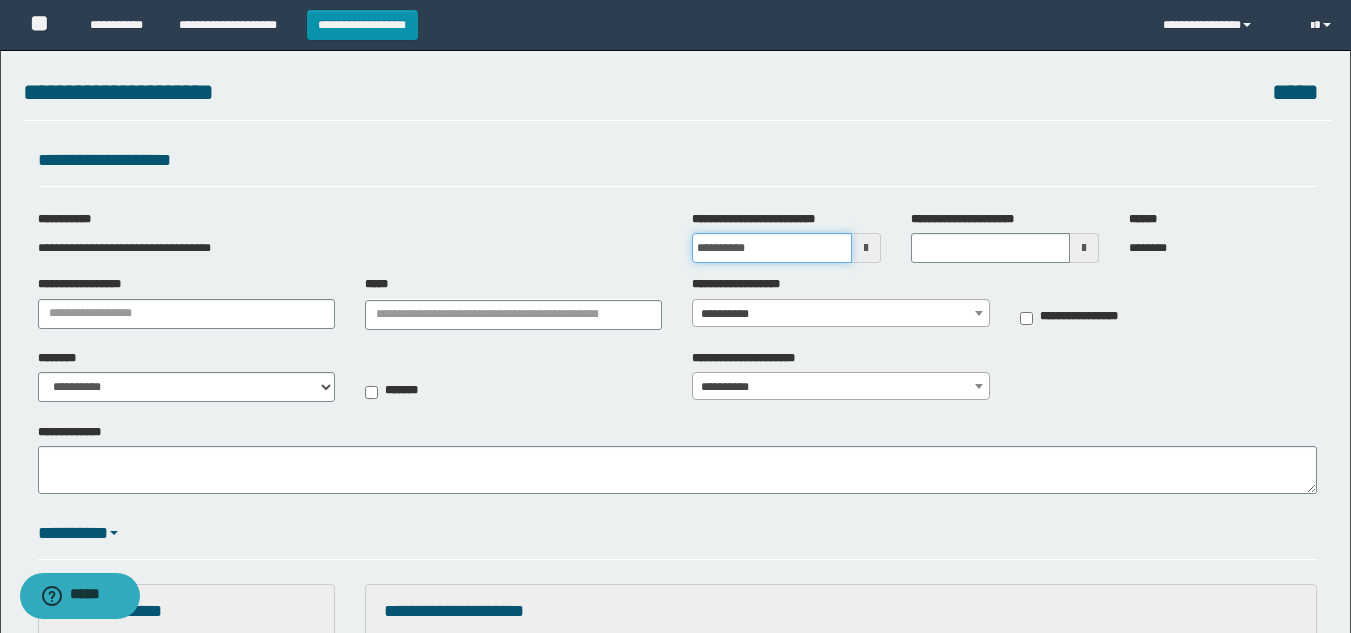 click on "**********" at bounding box center [771, 248] 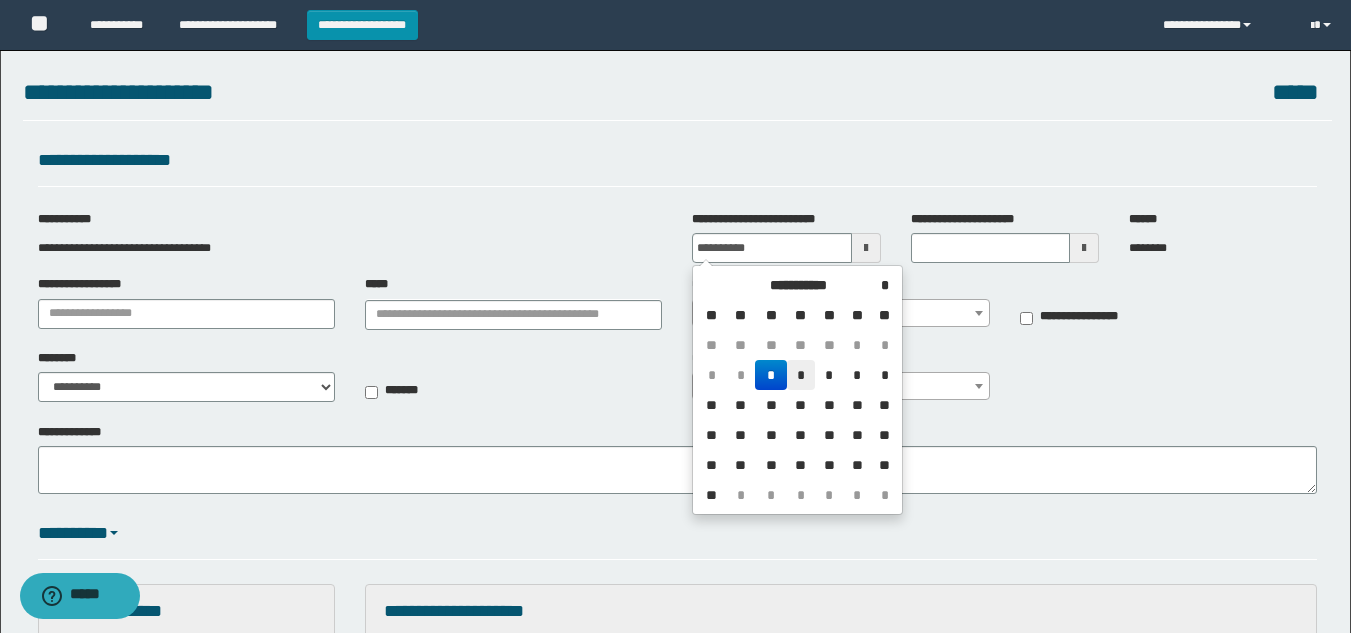 click on "*" at bounding box center [801, 375] 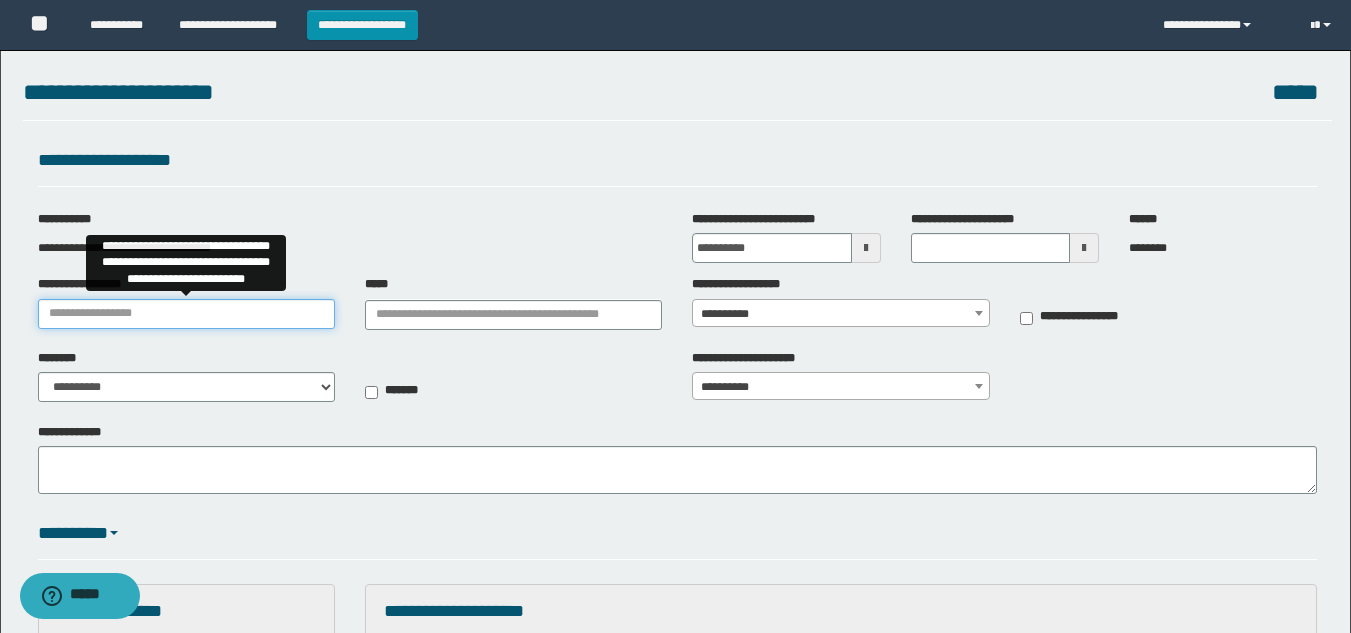 click on "**********" at bounding box center (186, 314) 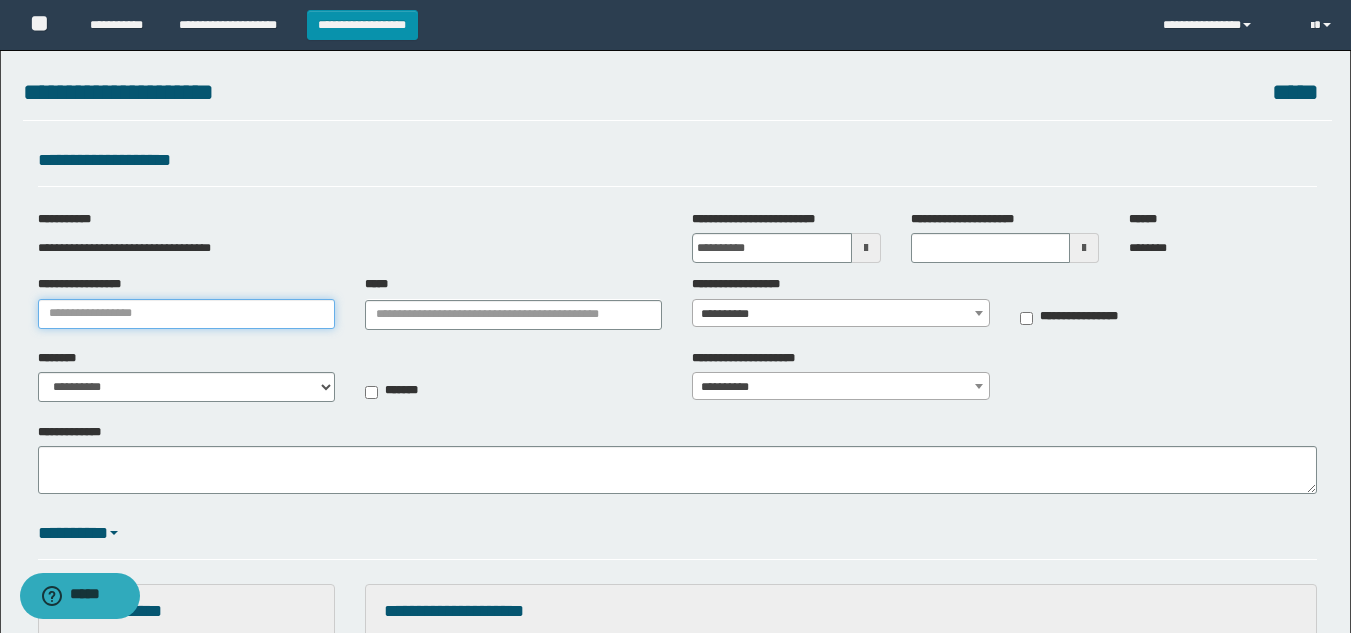 type on "**********" 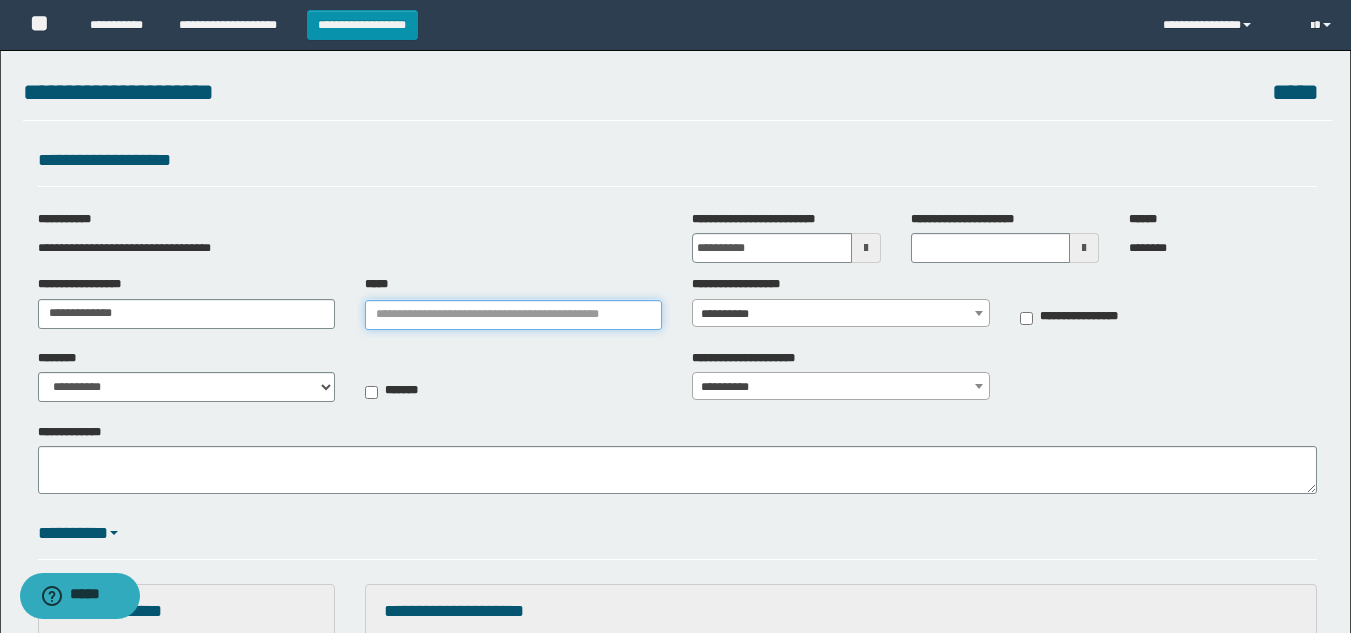 click on "*****" at bounding box center (513, 315) 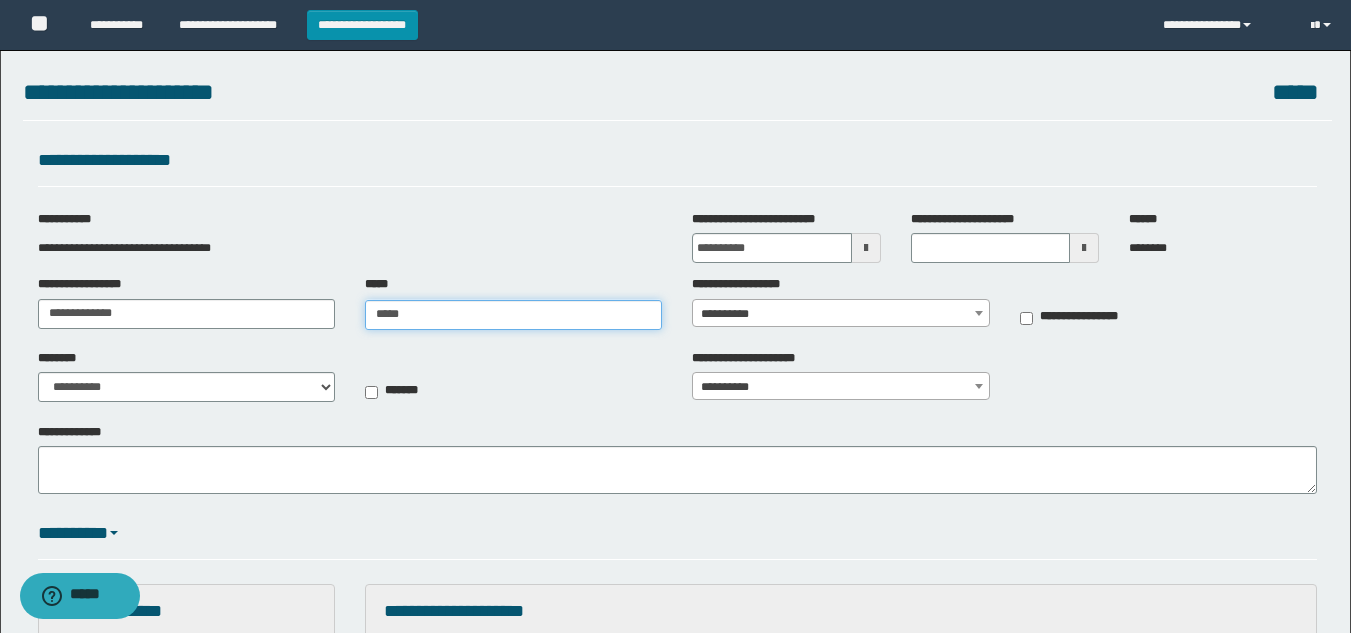 type on "******" 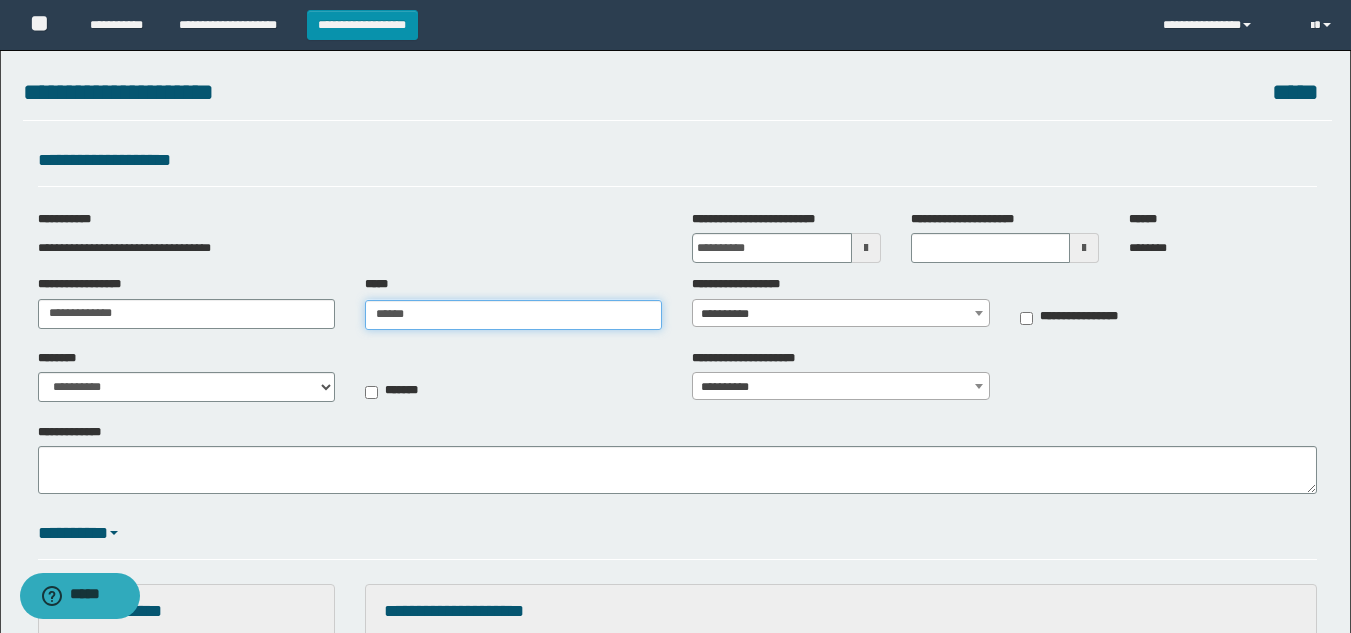 type on "******" 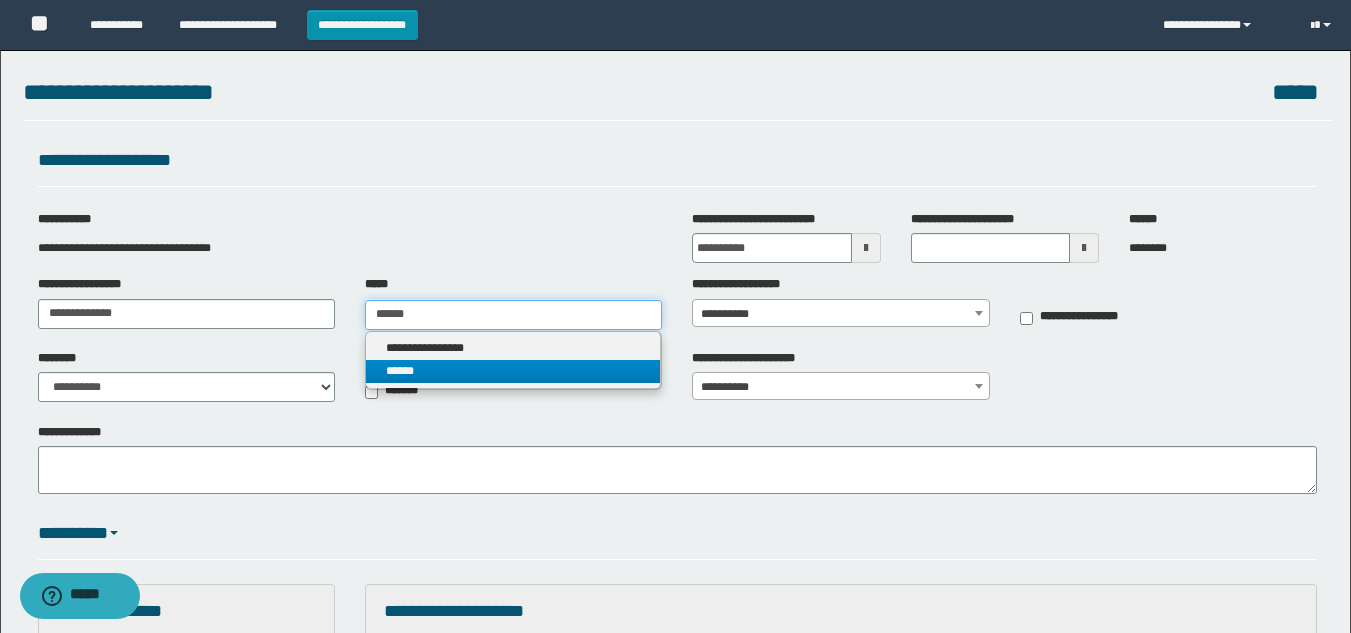 type on "******" 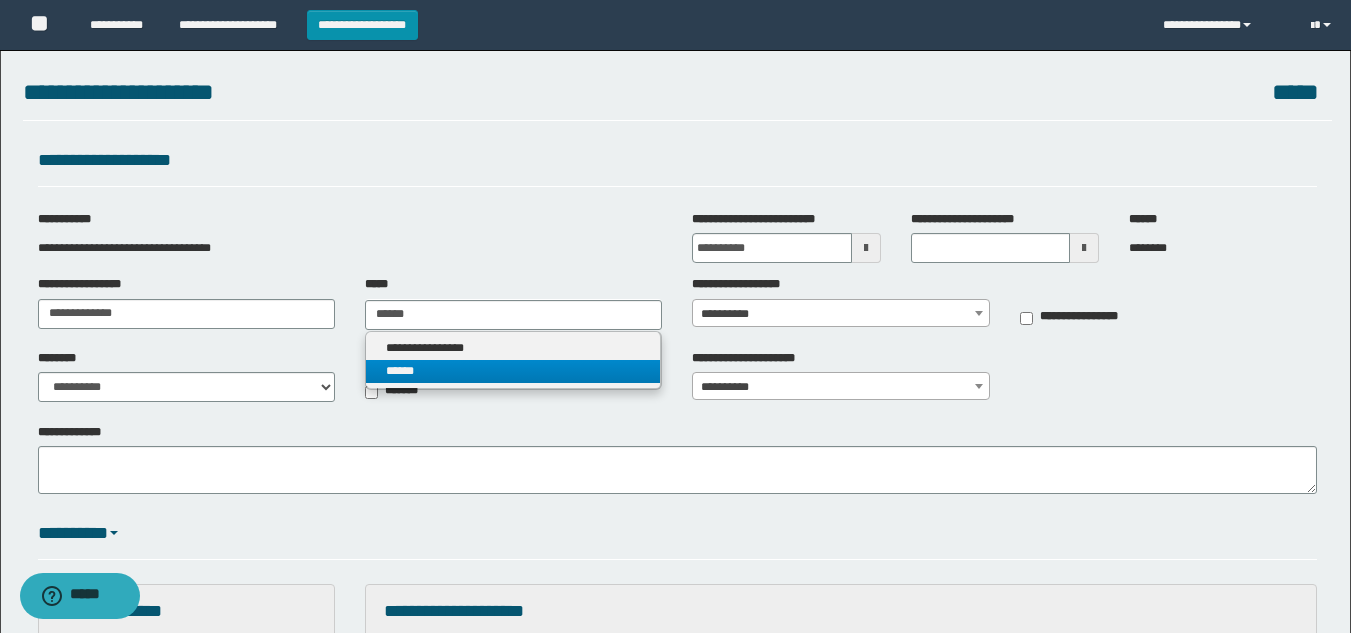 type 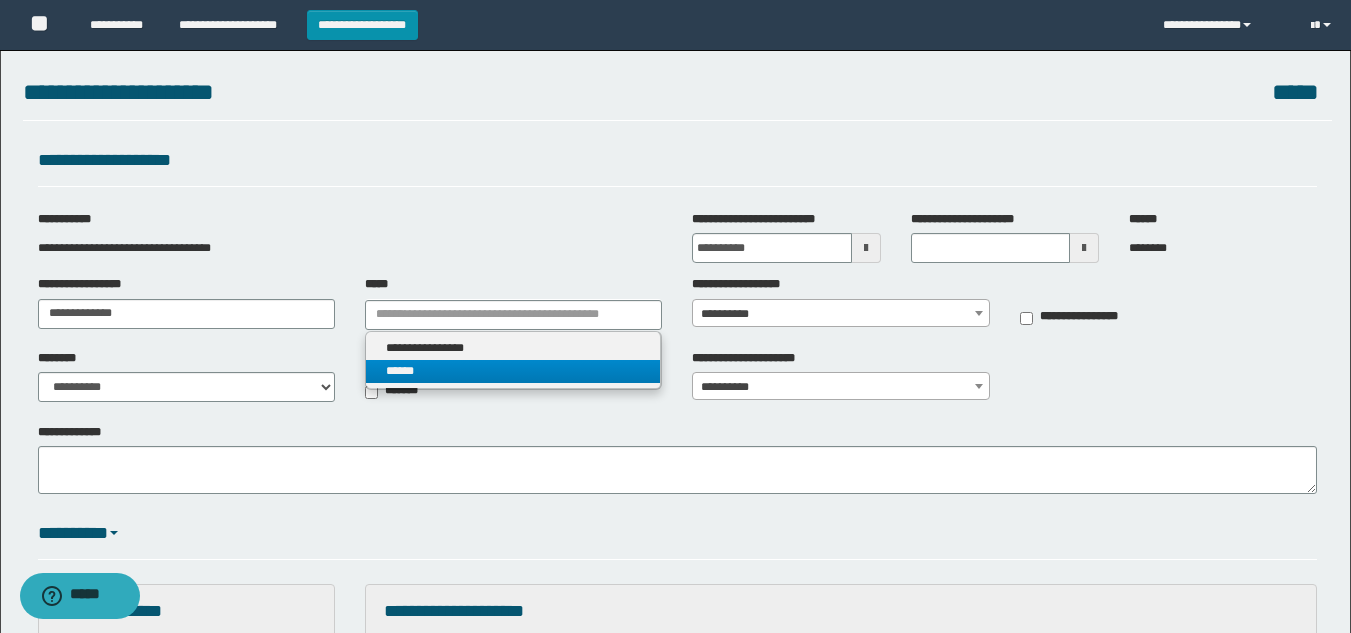 click on "******" at bounding box center (513, 371) 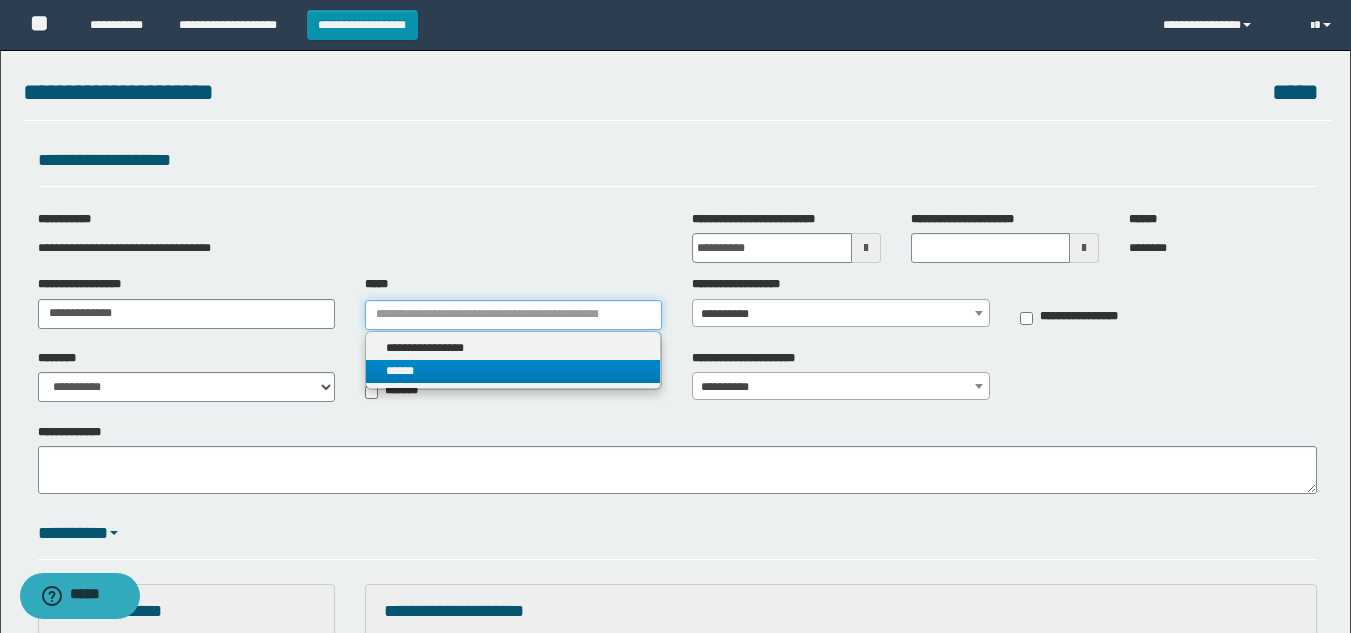 type 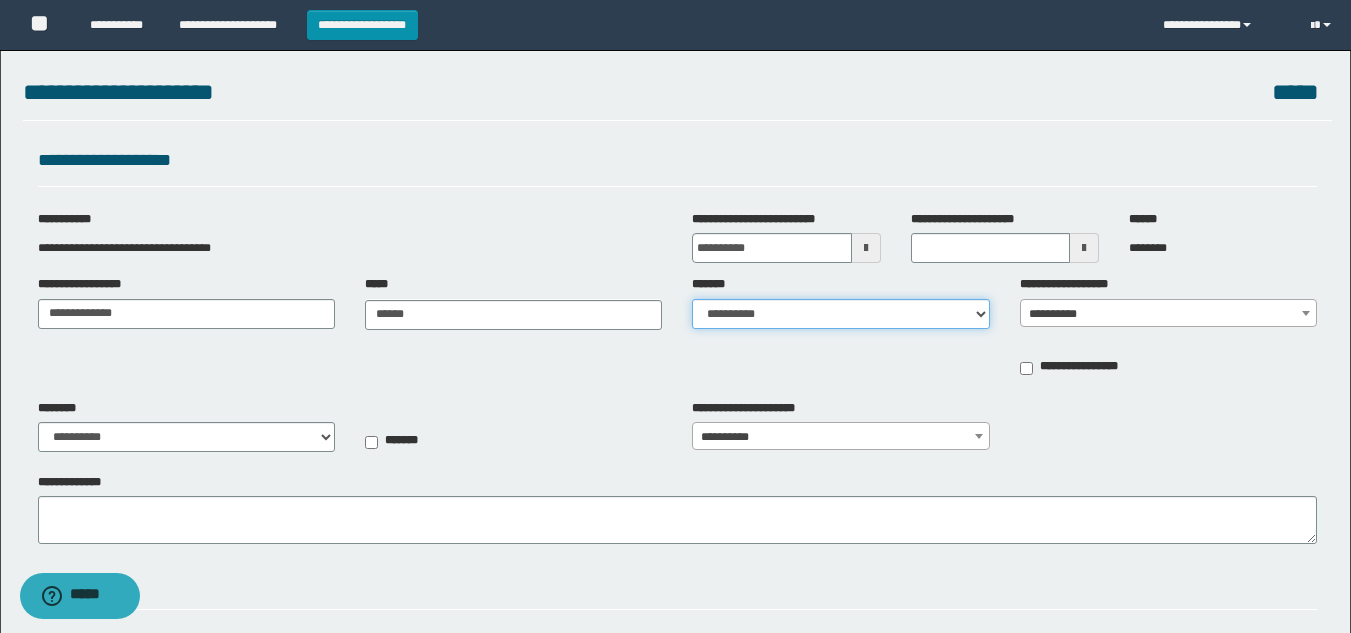 click on "**********" at bounding box center (840, 314) 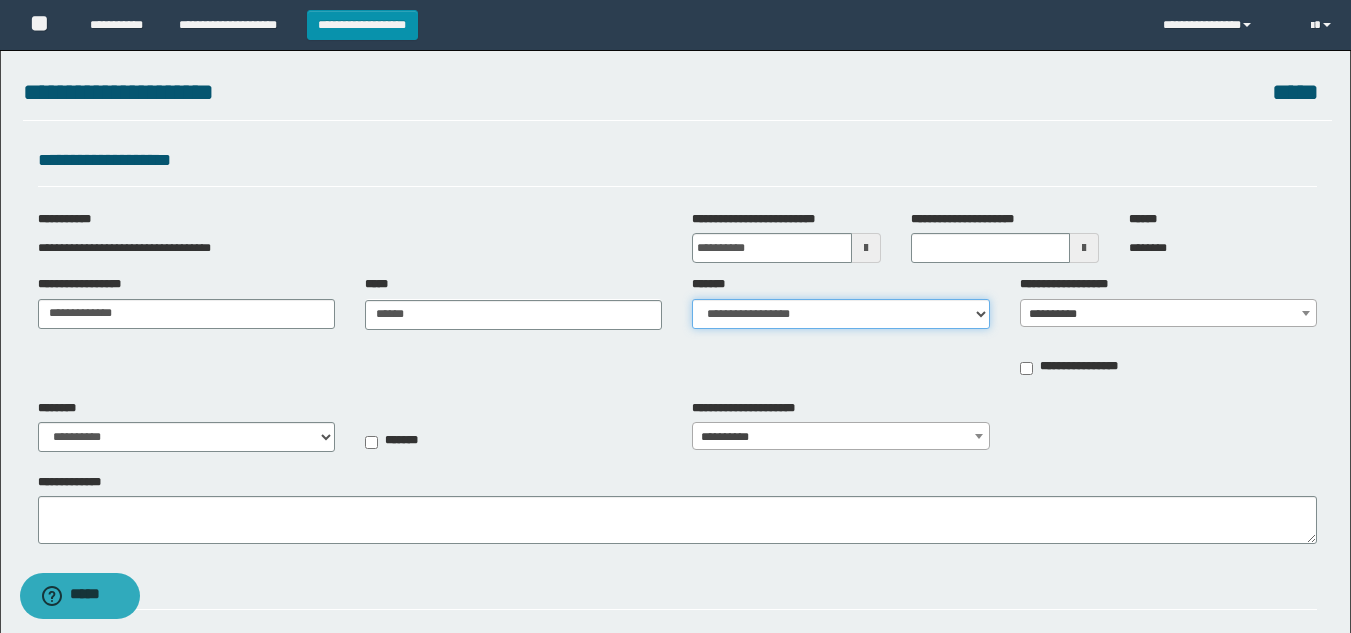 click on "**********" at bounding box center [840, 314] 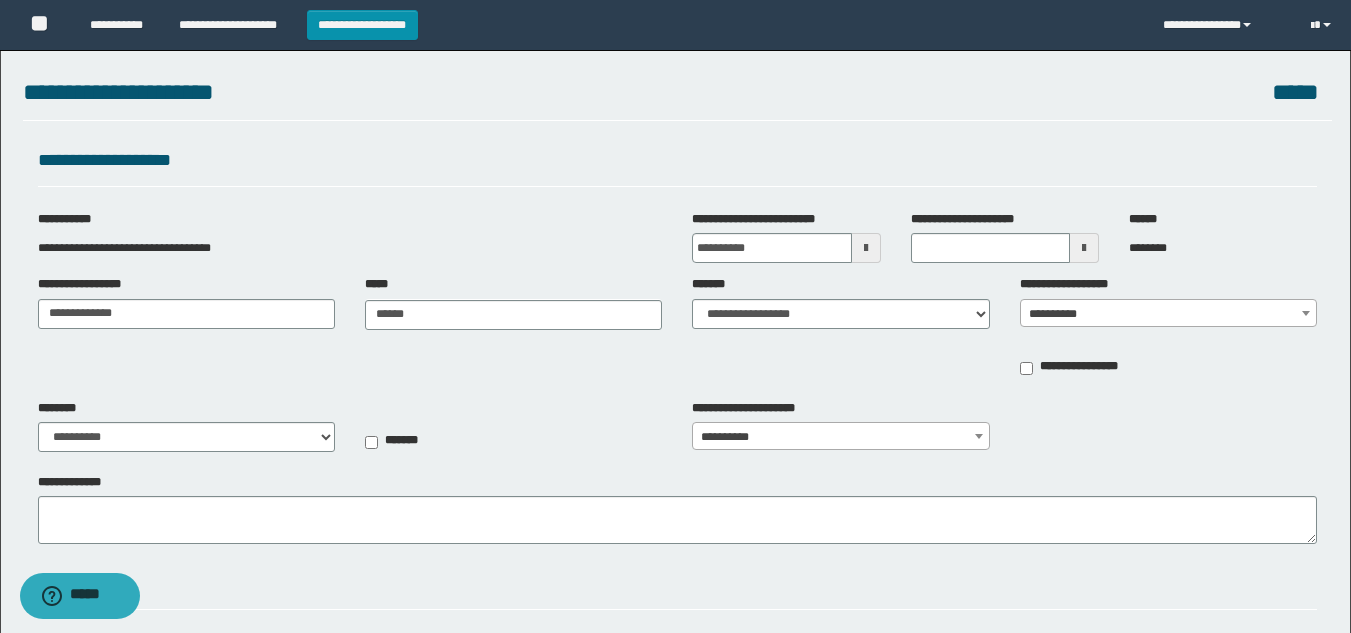 click on "**********" at bounding box center [1168, 314] 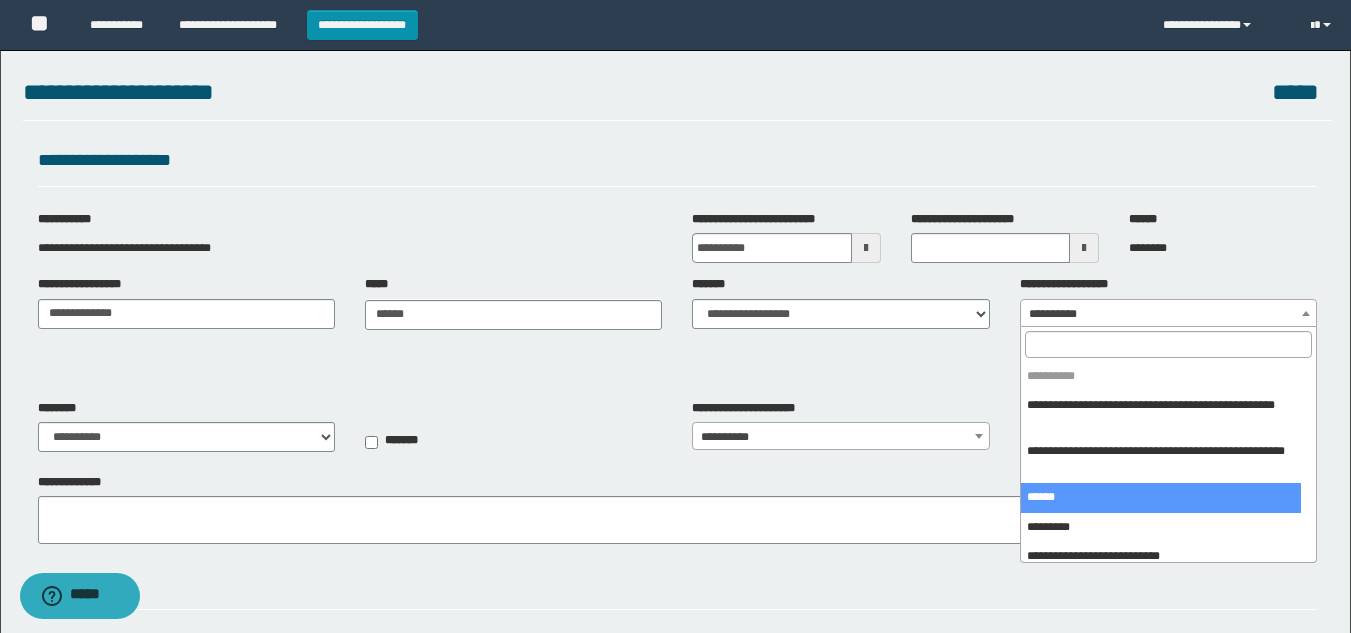 select on "***" 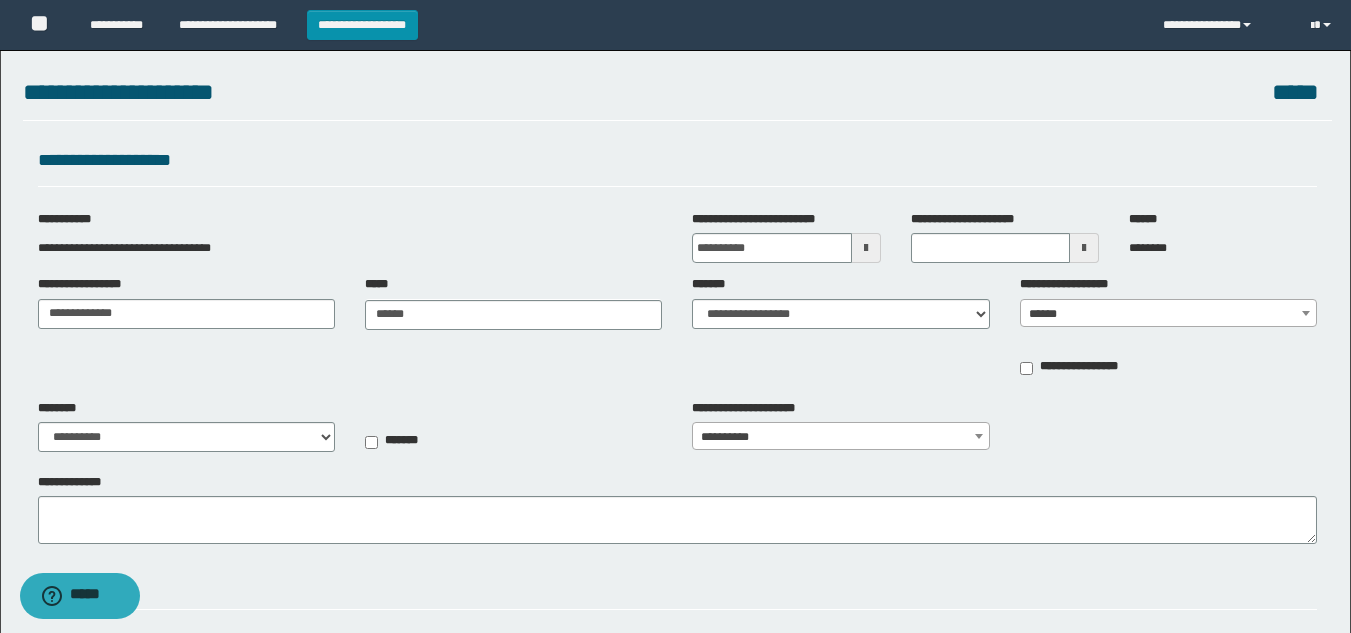 type on "**********" 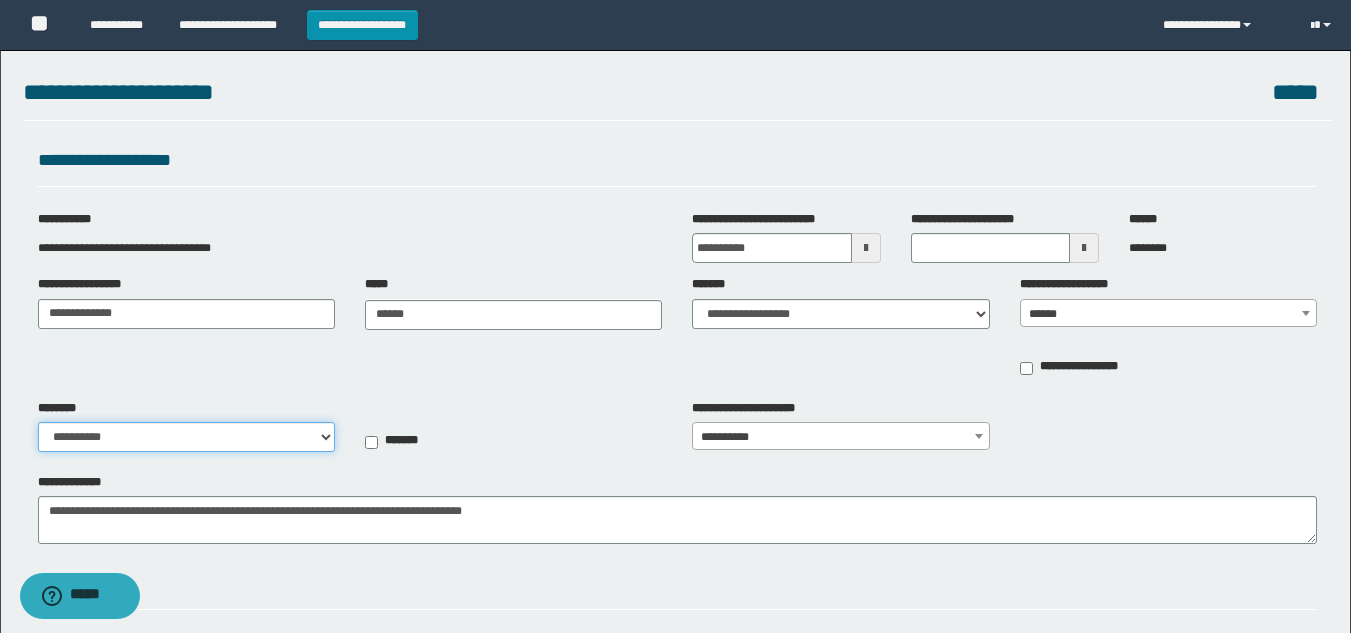 click on "**********" at bounding box center (186, 437) 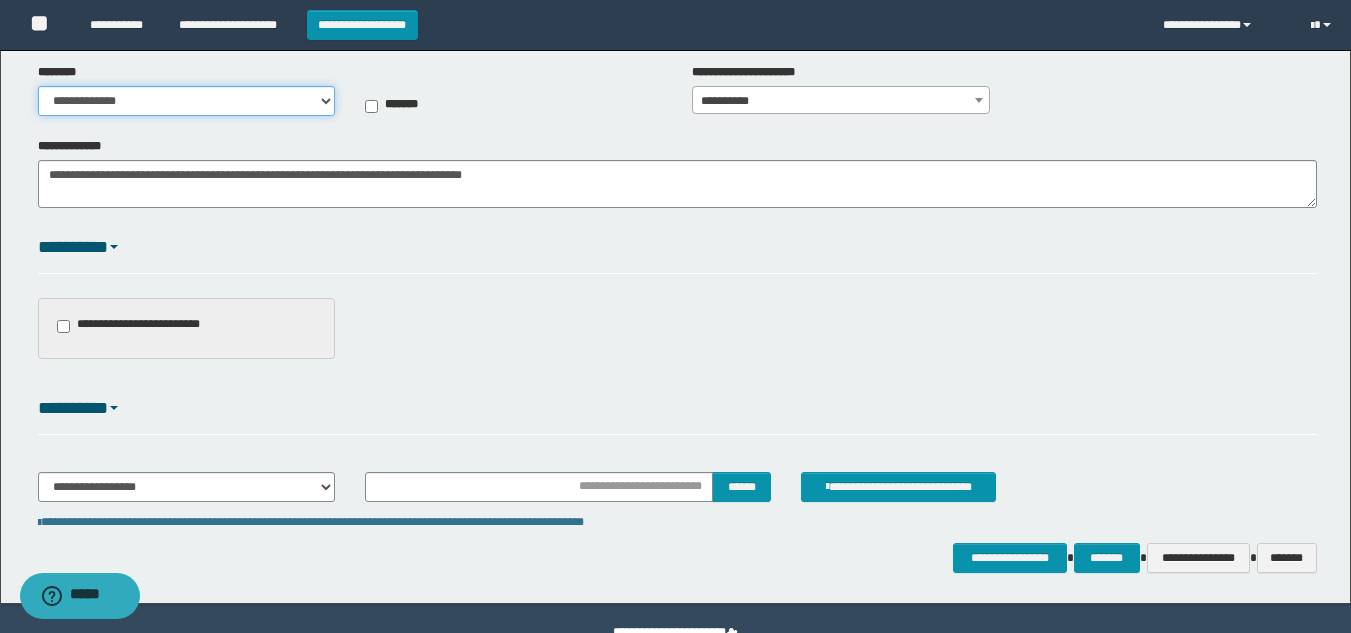 scroll, scrollTop: 381, scrollLeft: 0, axis: vertical 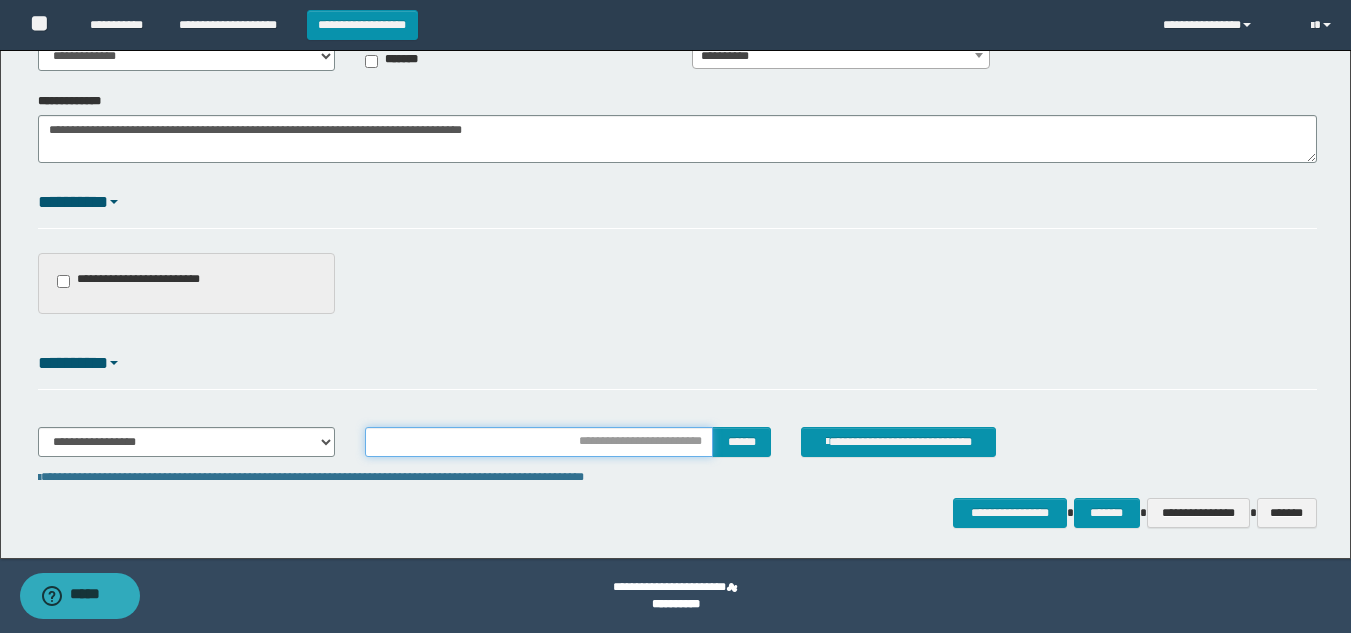 click at bounding box center (539, 442) 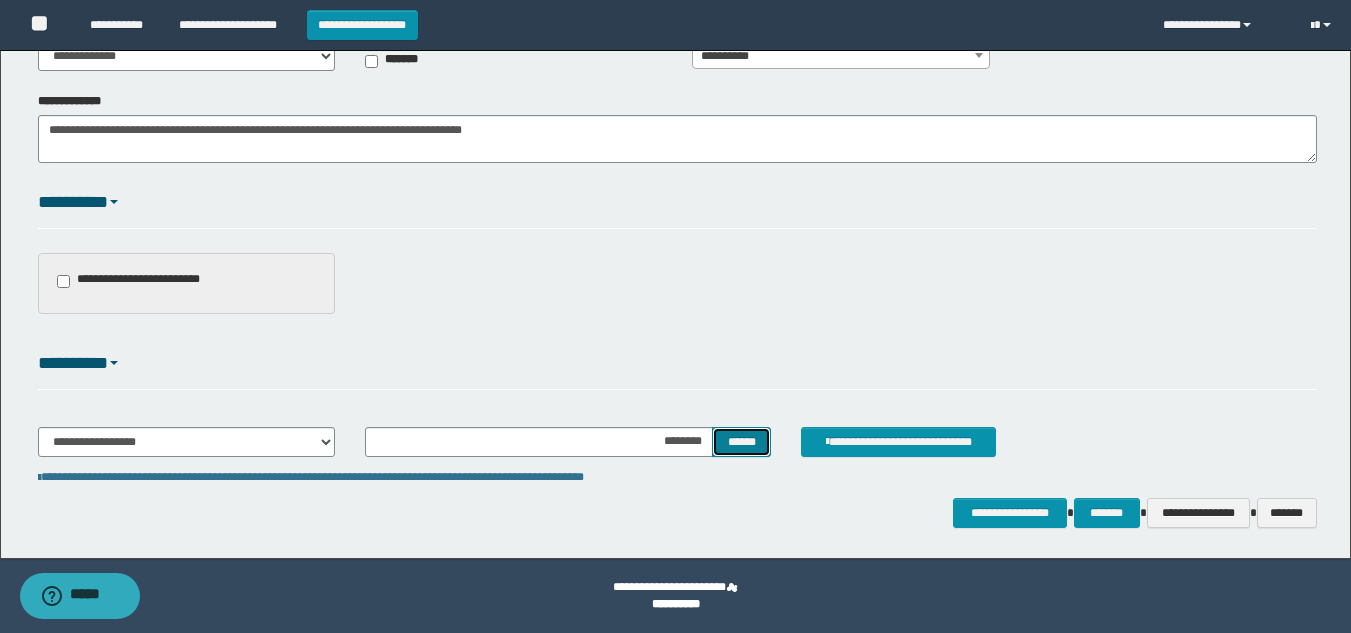 click on "******" at bounding box center (741, 442) 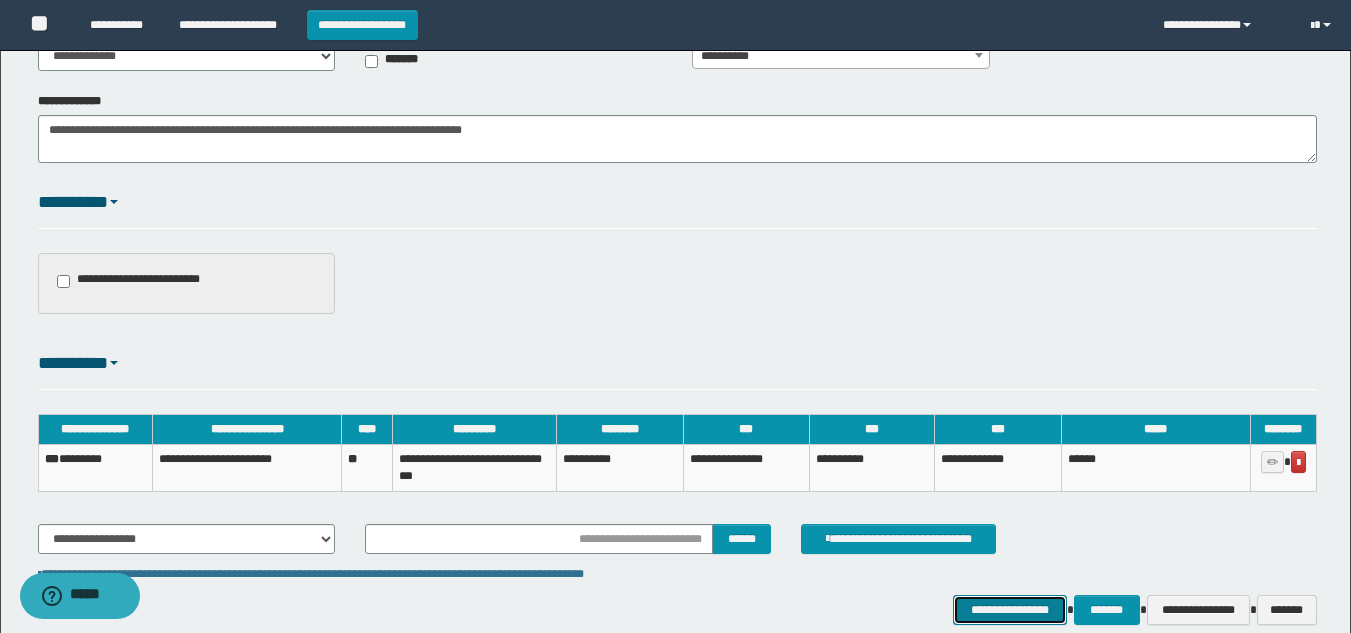 click on "**********" at bounding box center (1009, 610) 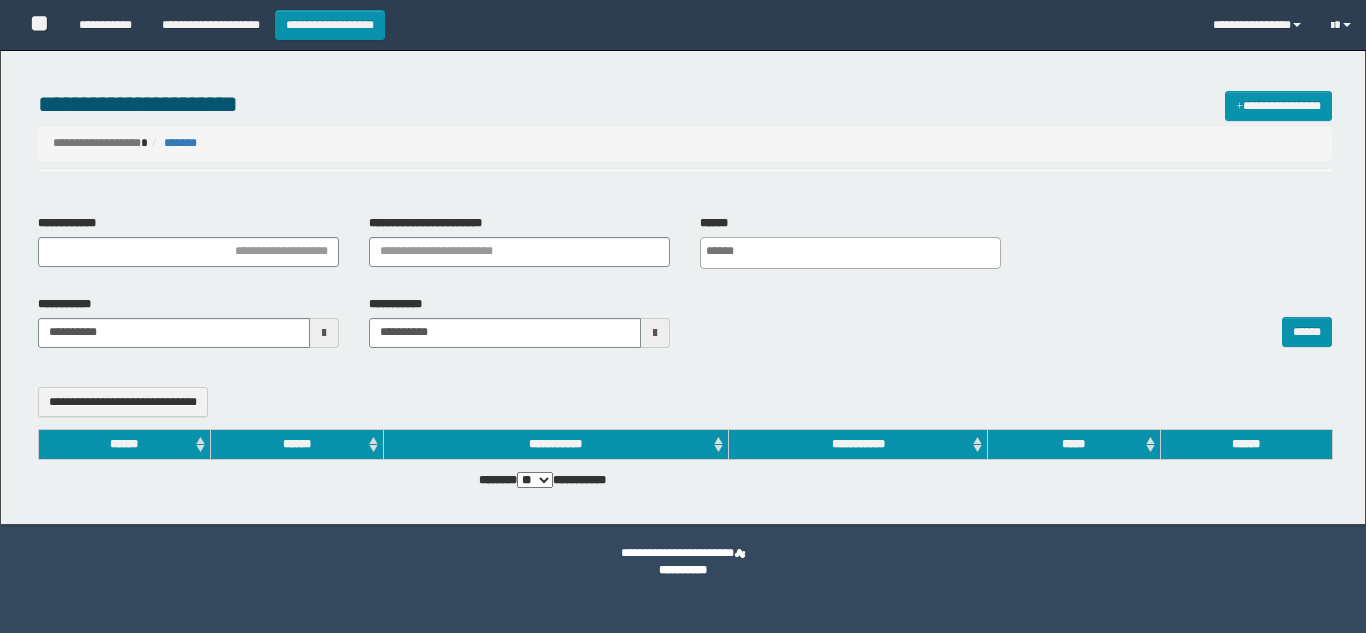 select 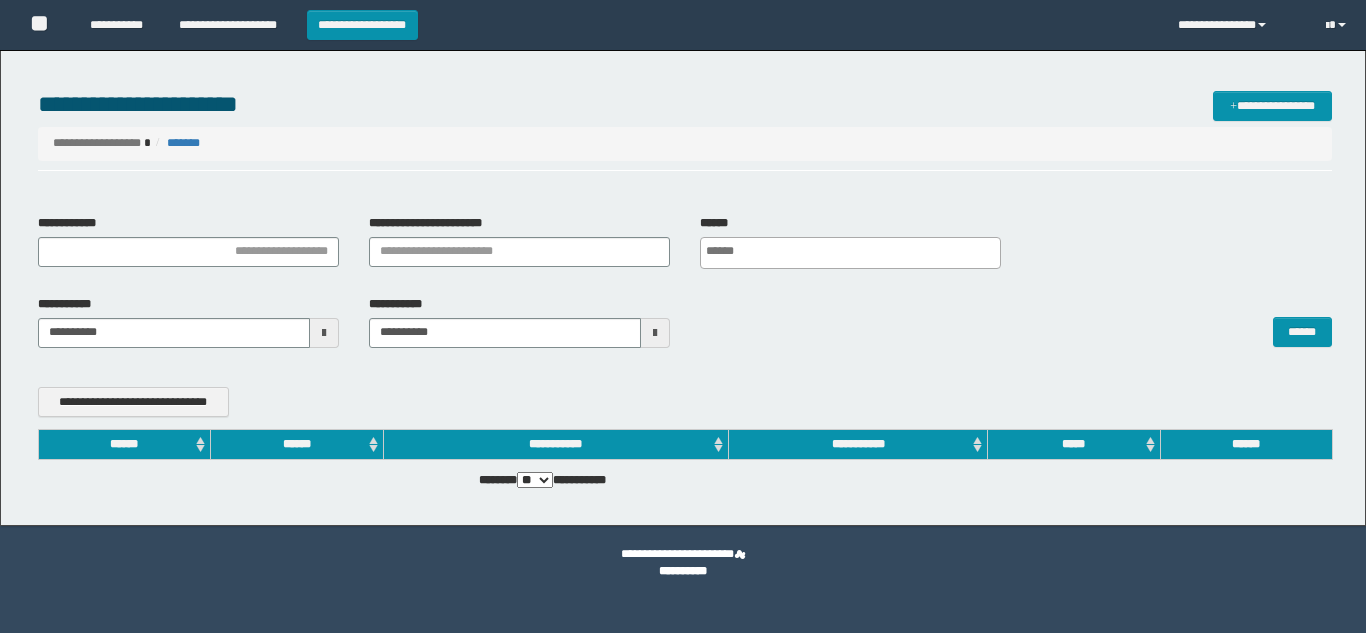 scroll, scrollTop: 0, scrollLeft: 0, axis: both 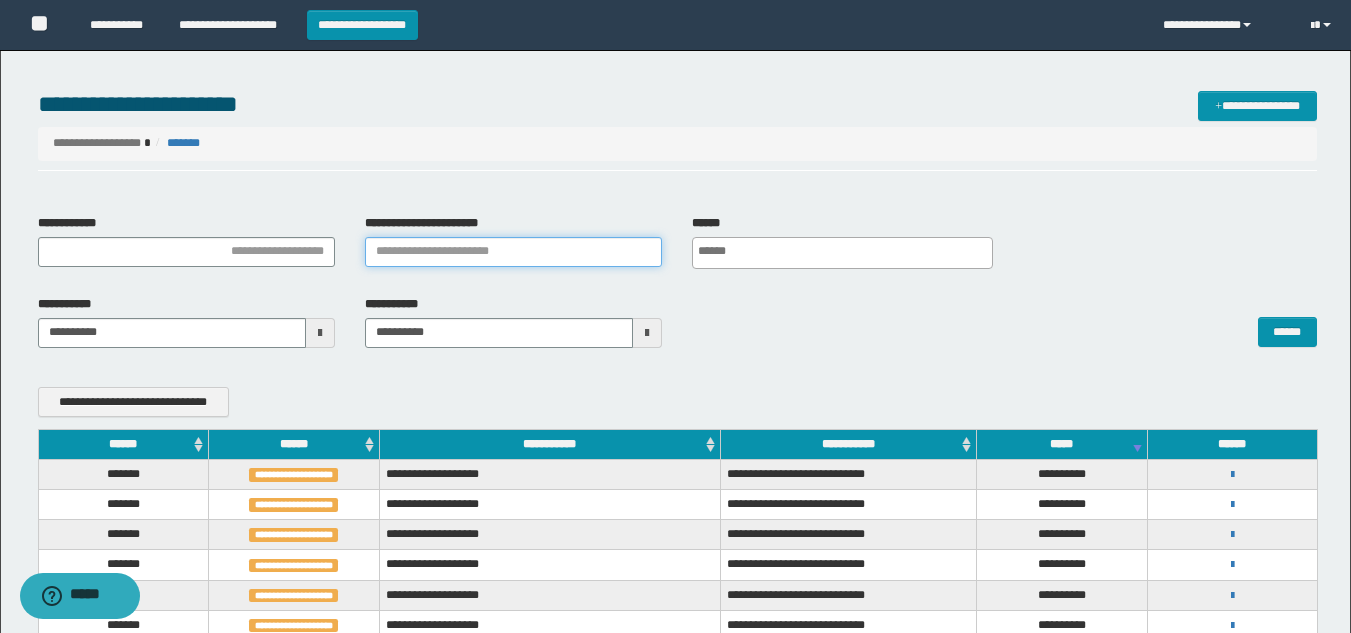 click on "**********" at bounding box center (513, 252) 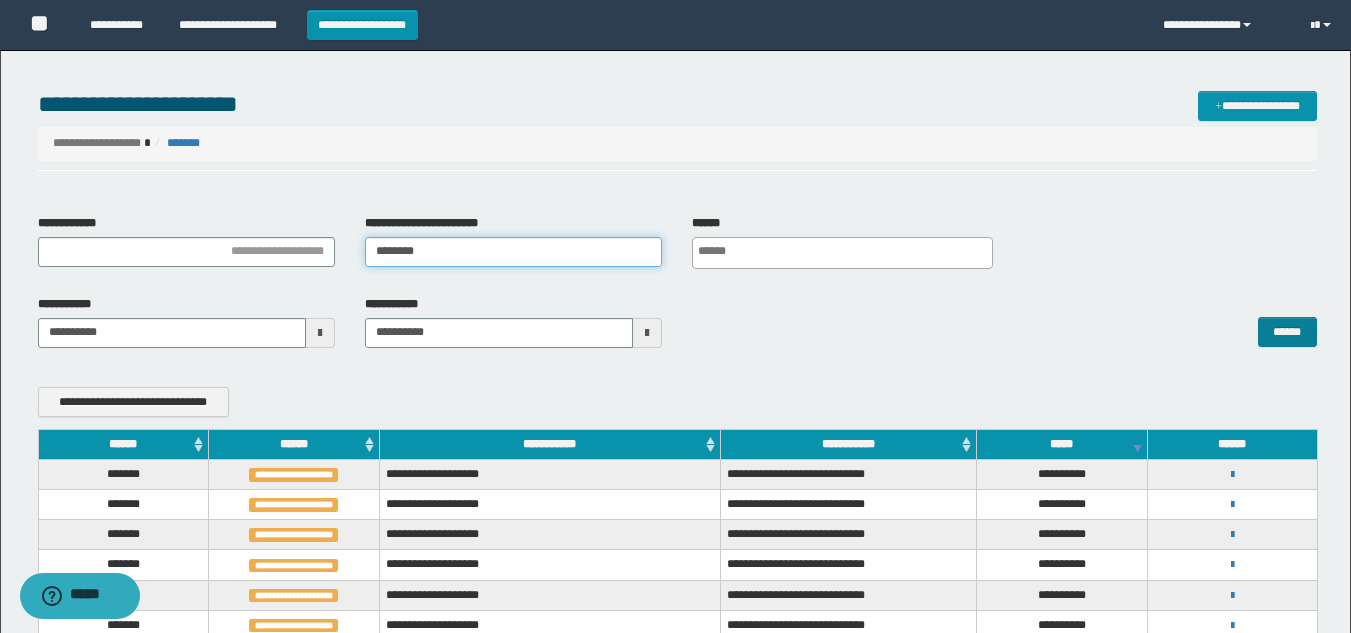 type on "********" 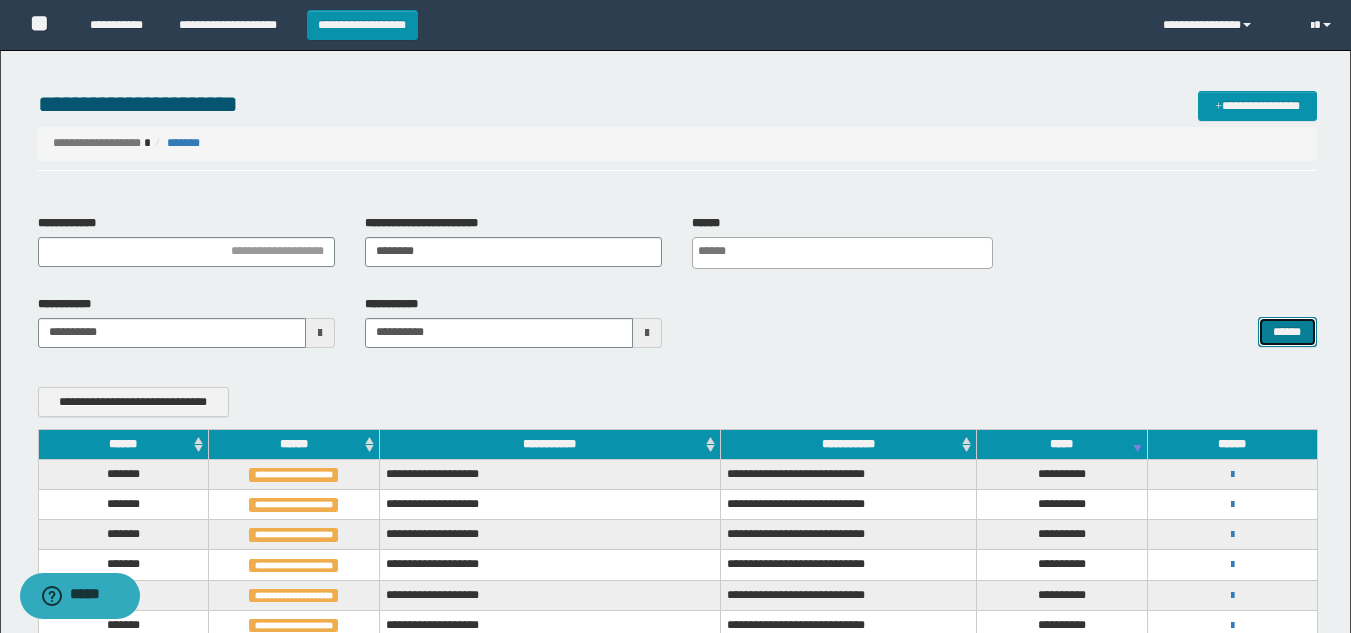 click on "******" at bounding box center (1287, 332) 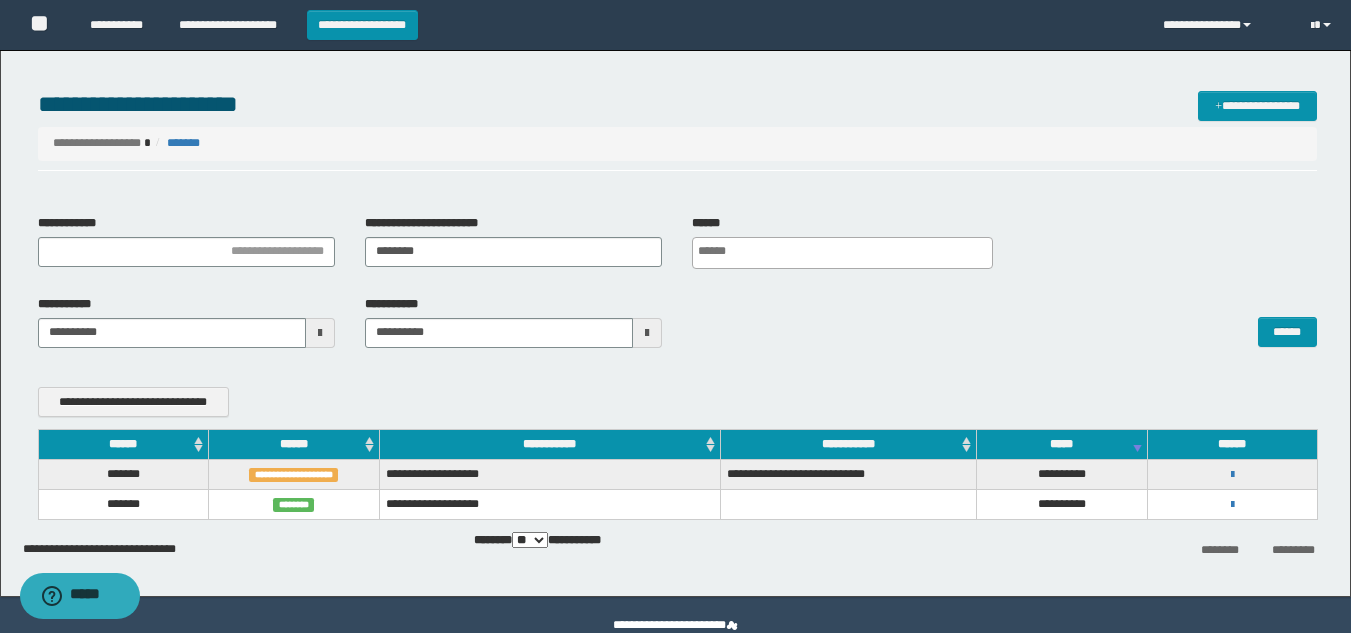 click on "**********" at bounding box center (677, 143) 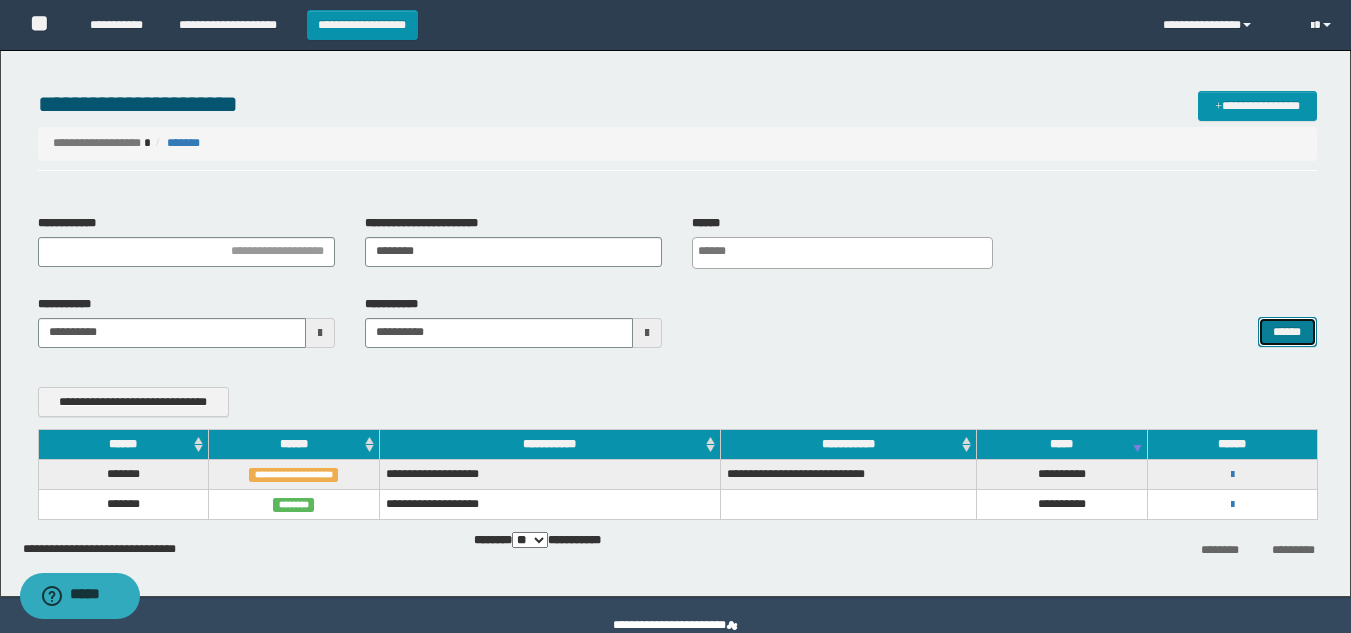 click on "******" at bounding box center (1287, 332) 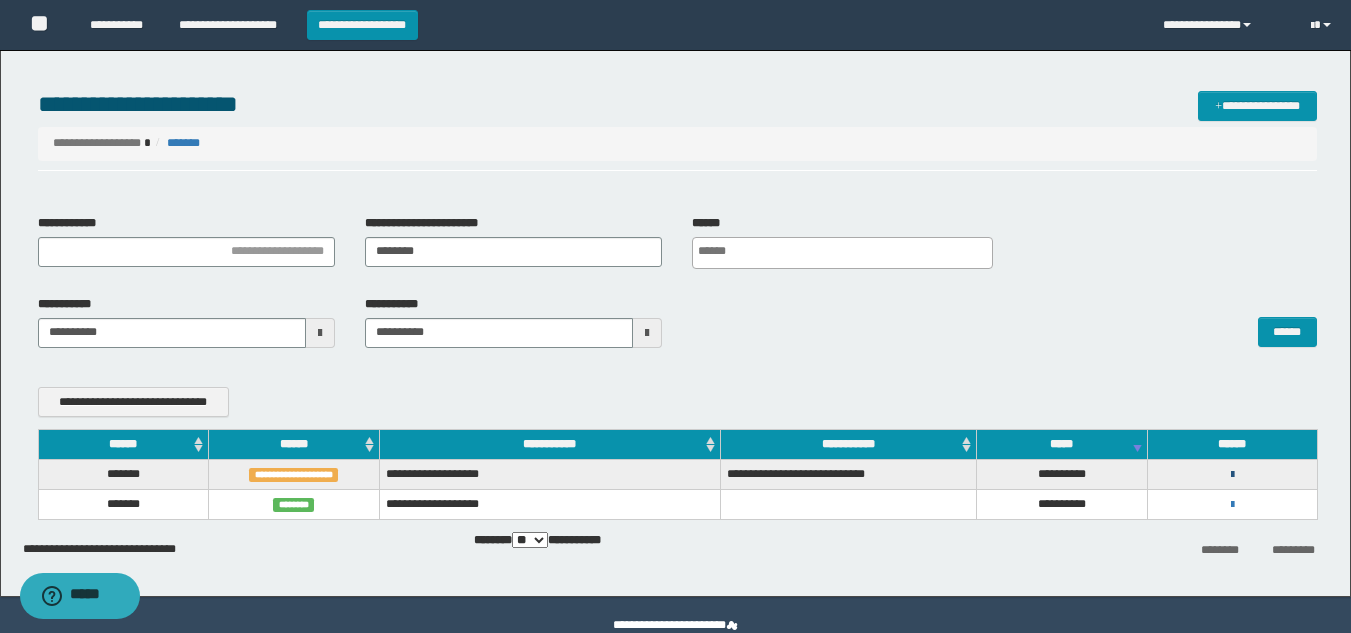 click at bounding box center [1232, 475] 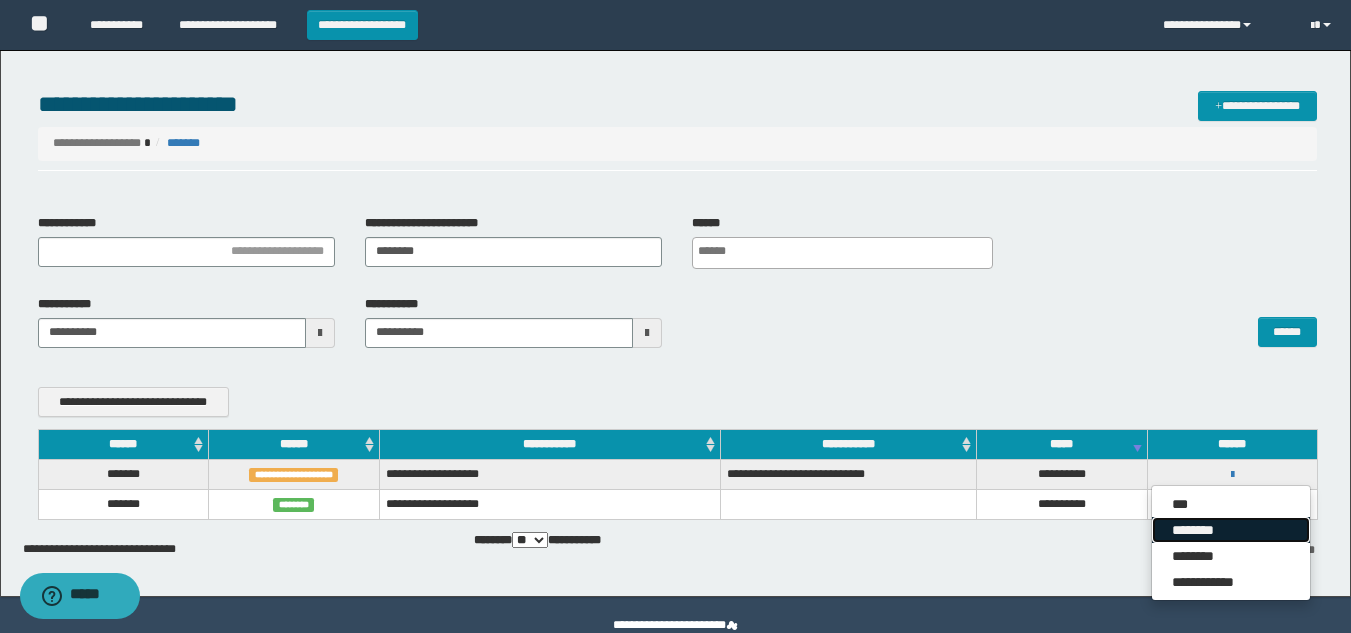 click on "********" at bounding box center [1231, 530] 